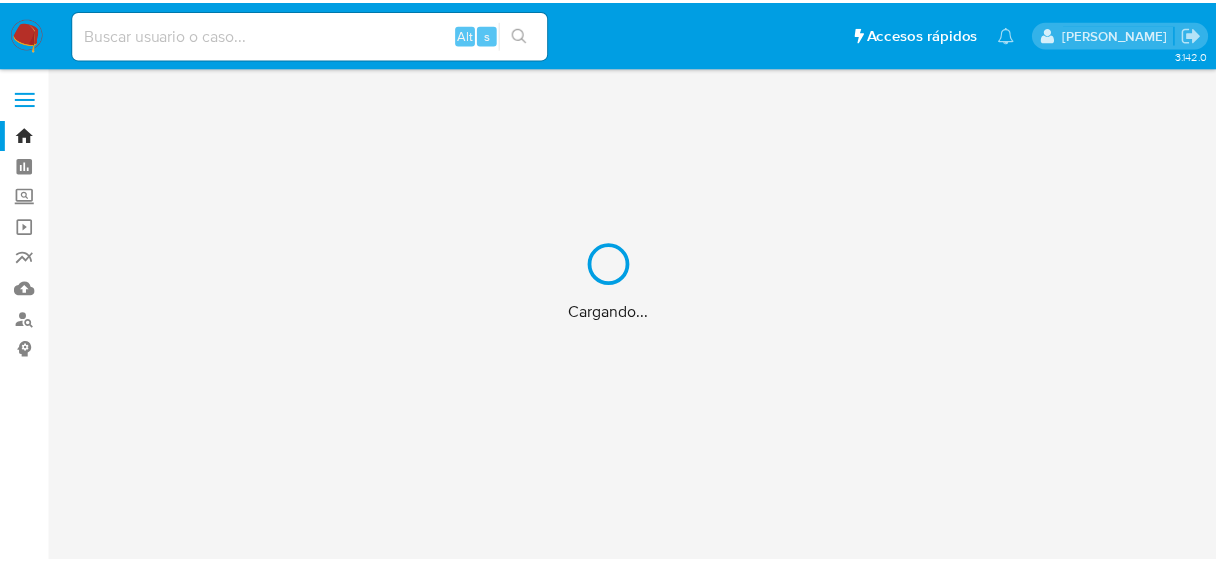 scroll, scrollTop: 0, scrollLeft: 0, axis: both 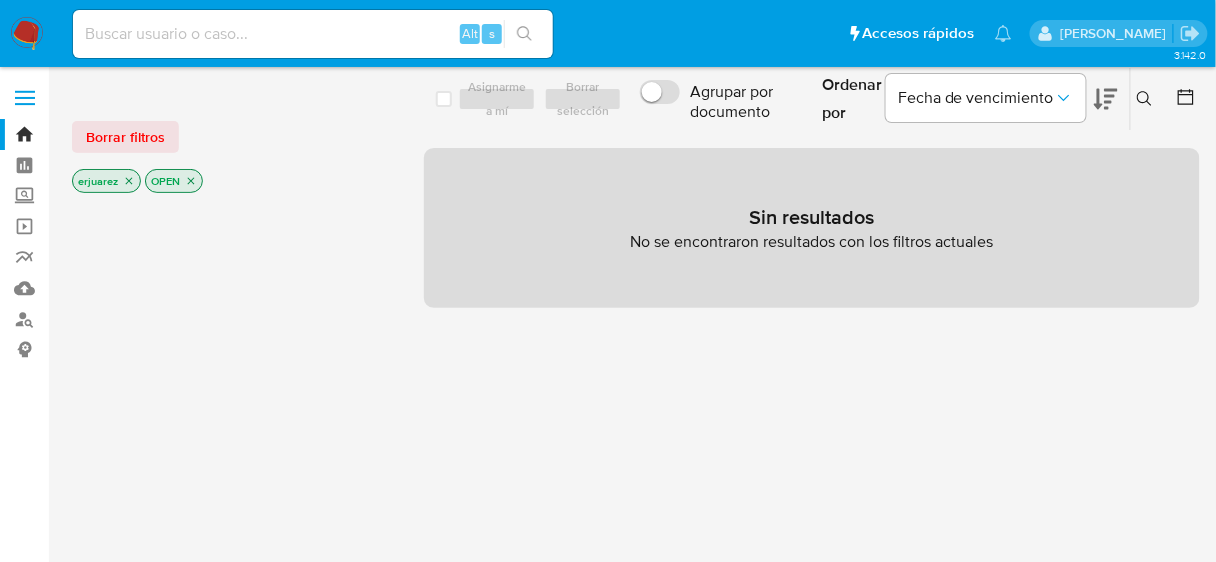 click at bounding box center [27, 34] 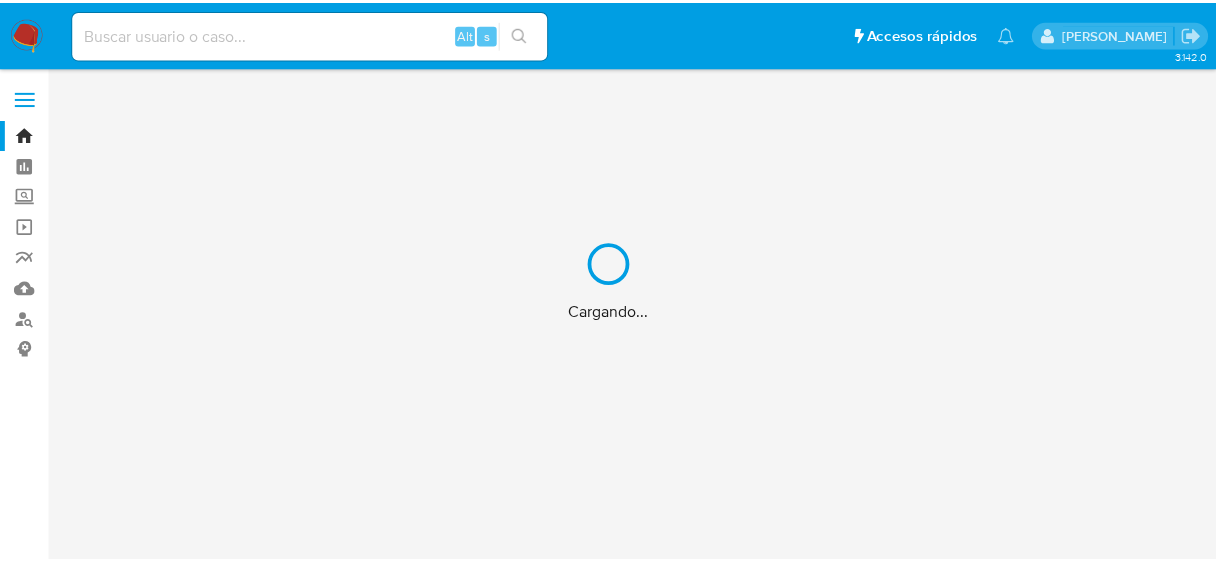 scroll, scrollTop: 0, scrollLeft: 0, axis: both 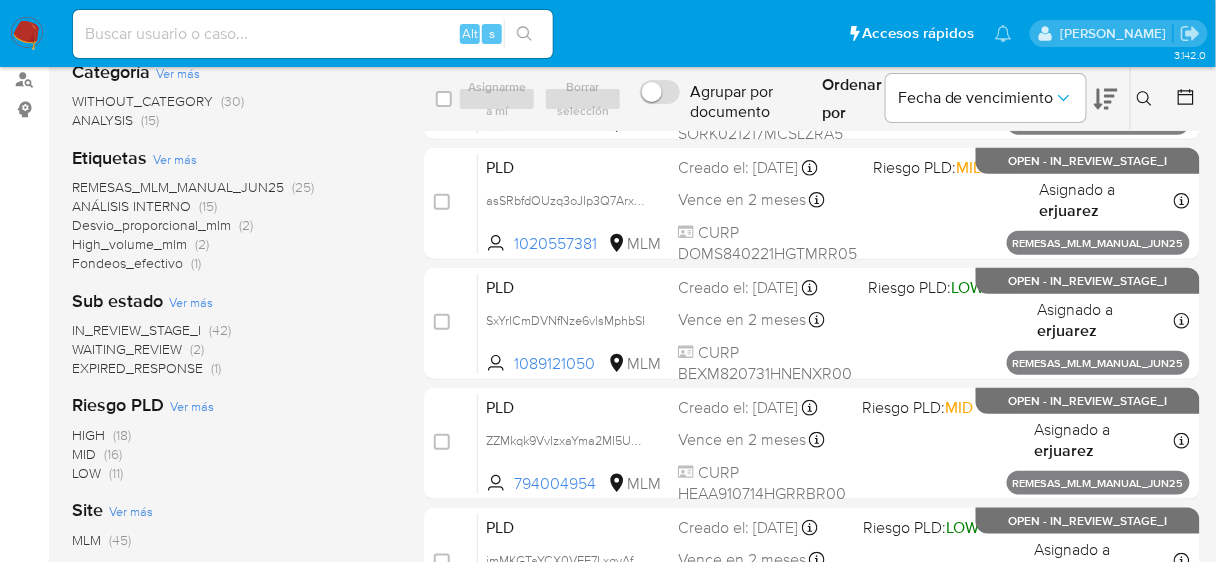 click on "IN_REVIEW_STAGE_I" at bounding box center [136, 330] 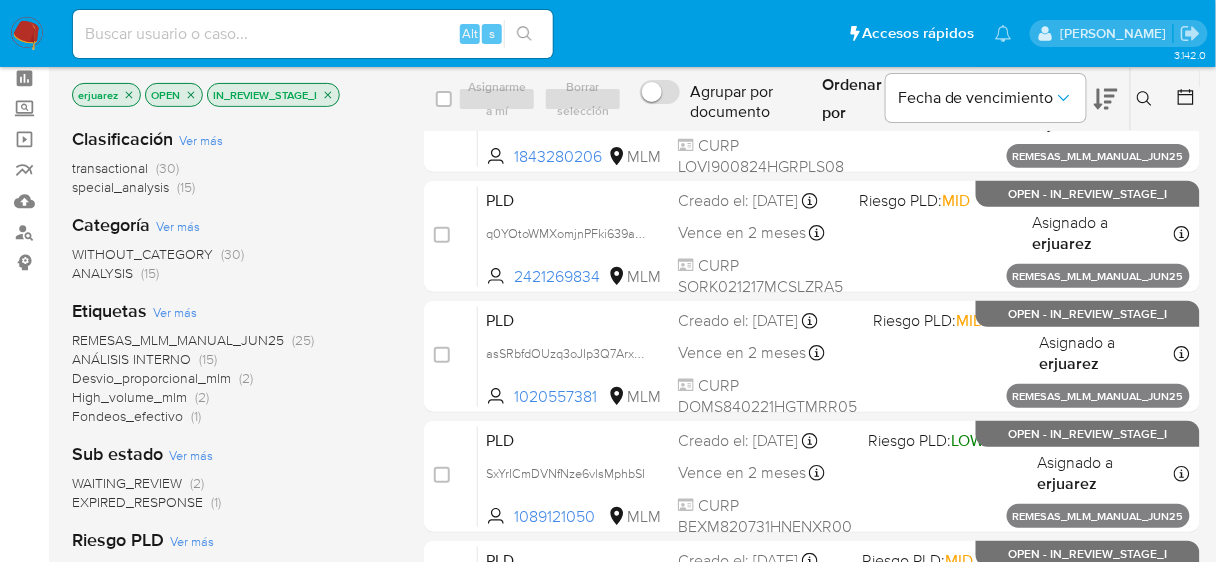 scroll, scrollTop: 0, scrollLeft: 0, axis: both 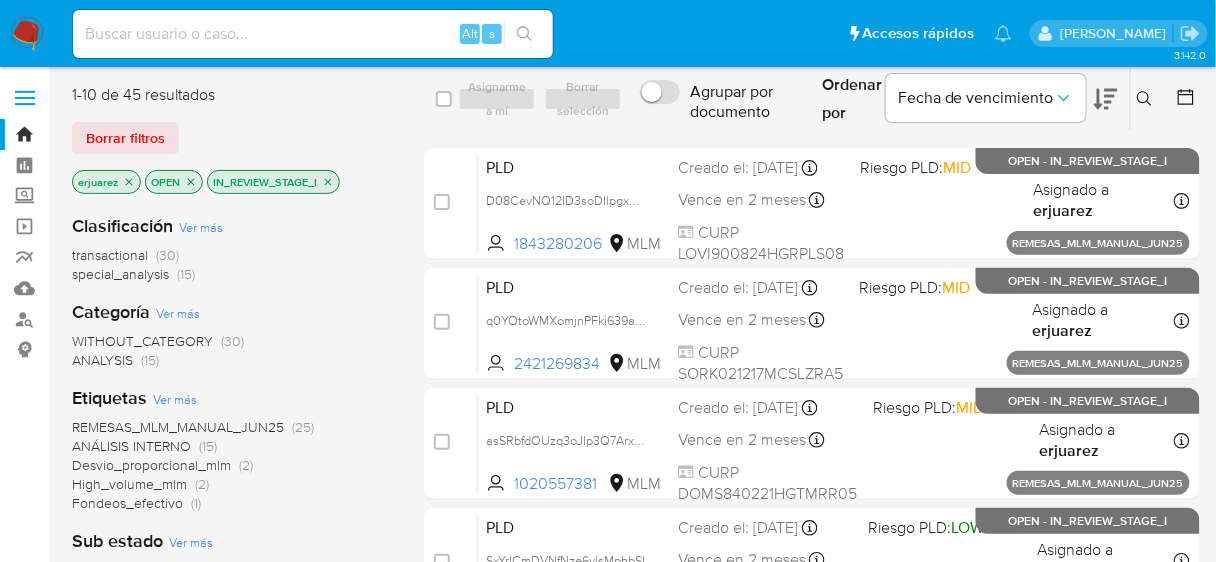 click 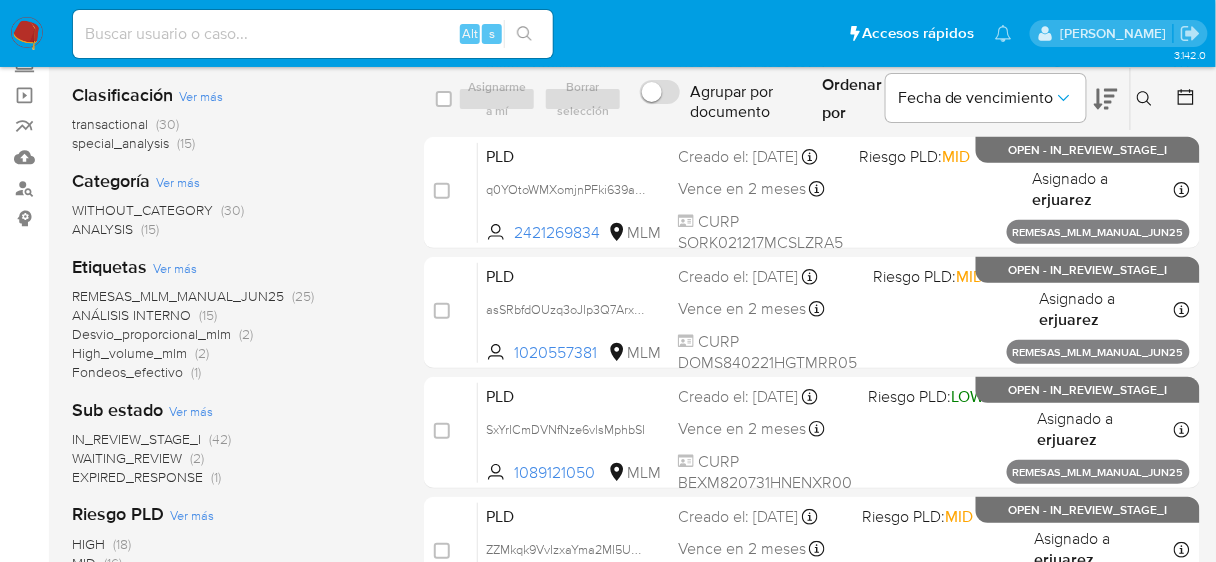 scroll, scrollTop: 160, scrollLeft: 0, axis: vertical 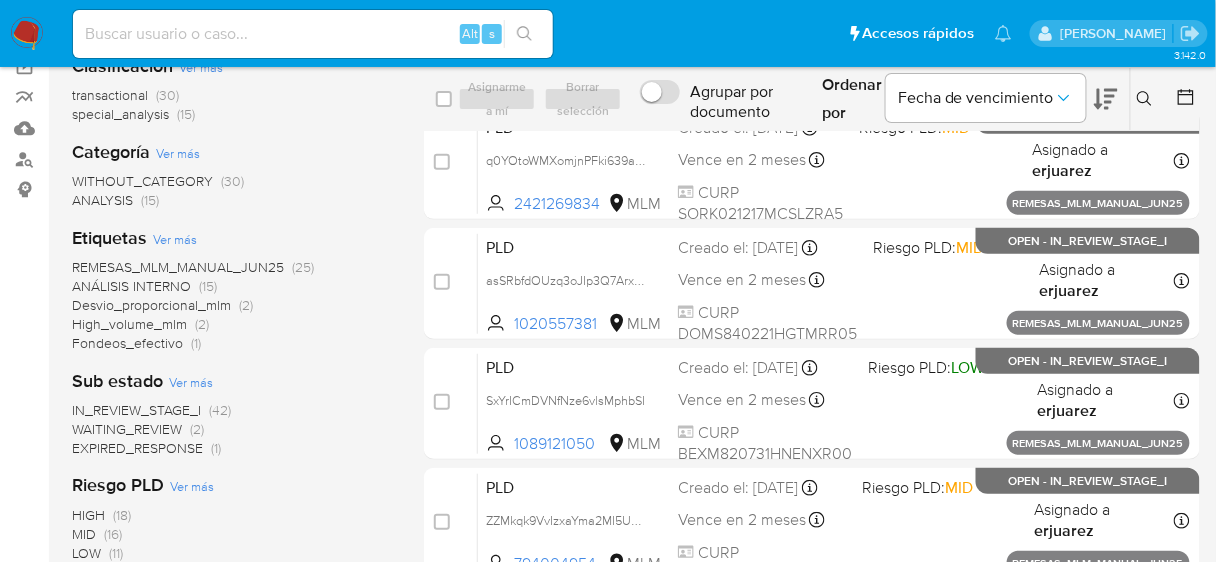 click on "IN_REVIEW_STAGE_I" at bounding box center [136, 410] 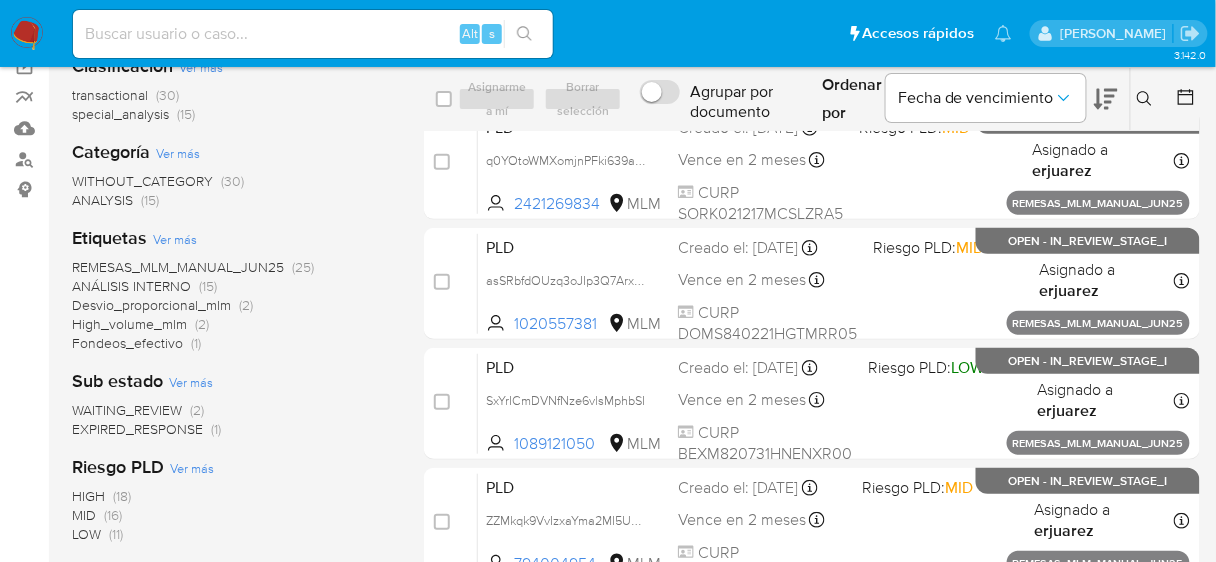 click on "Desvio_proporcional_mlm" at bounding box center [151, 305] 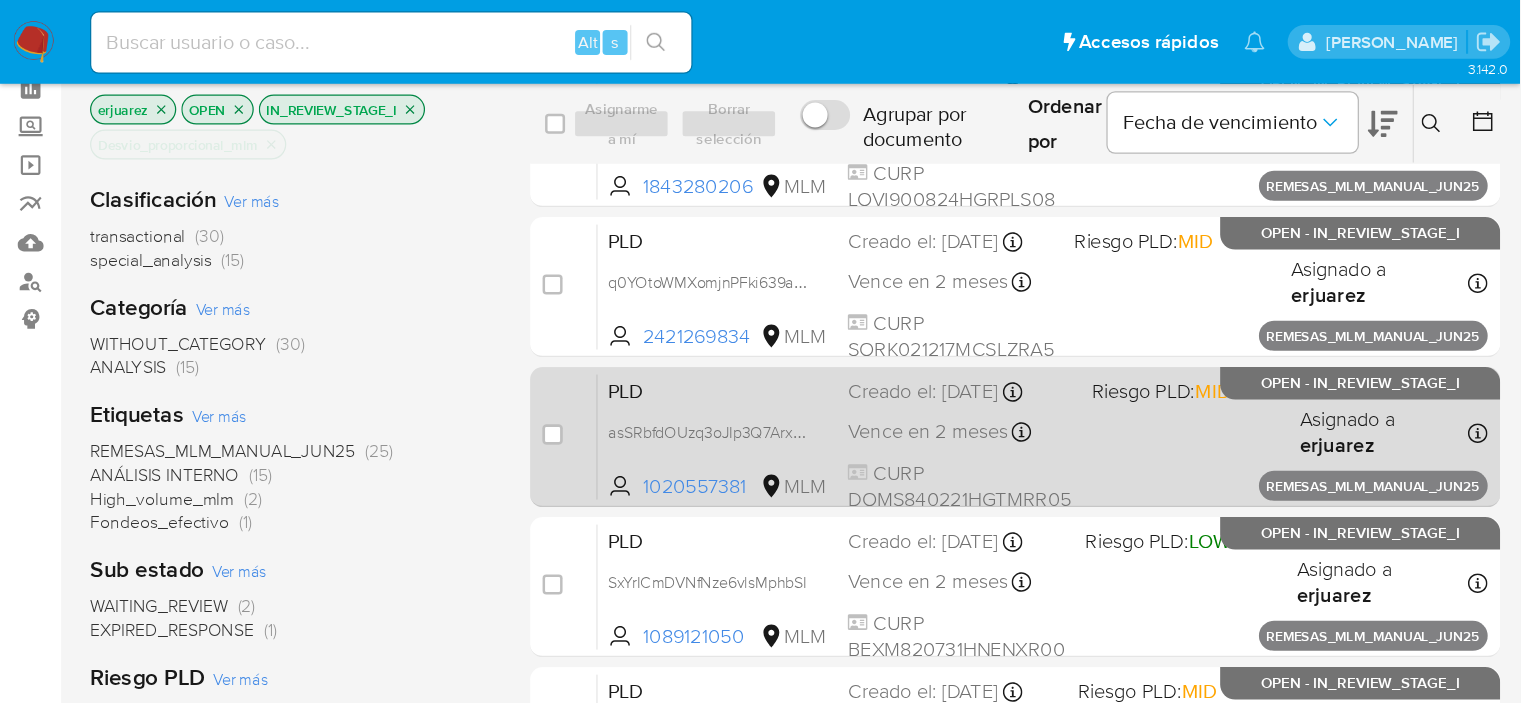 scroll, scrollTop: 0, scrollLeft: 0, axis: both 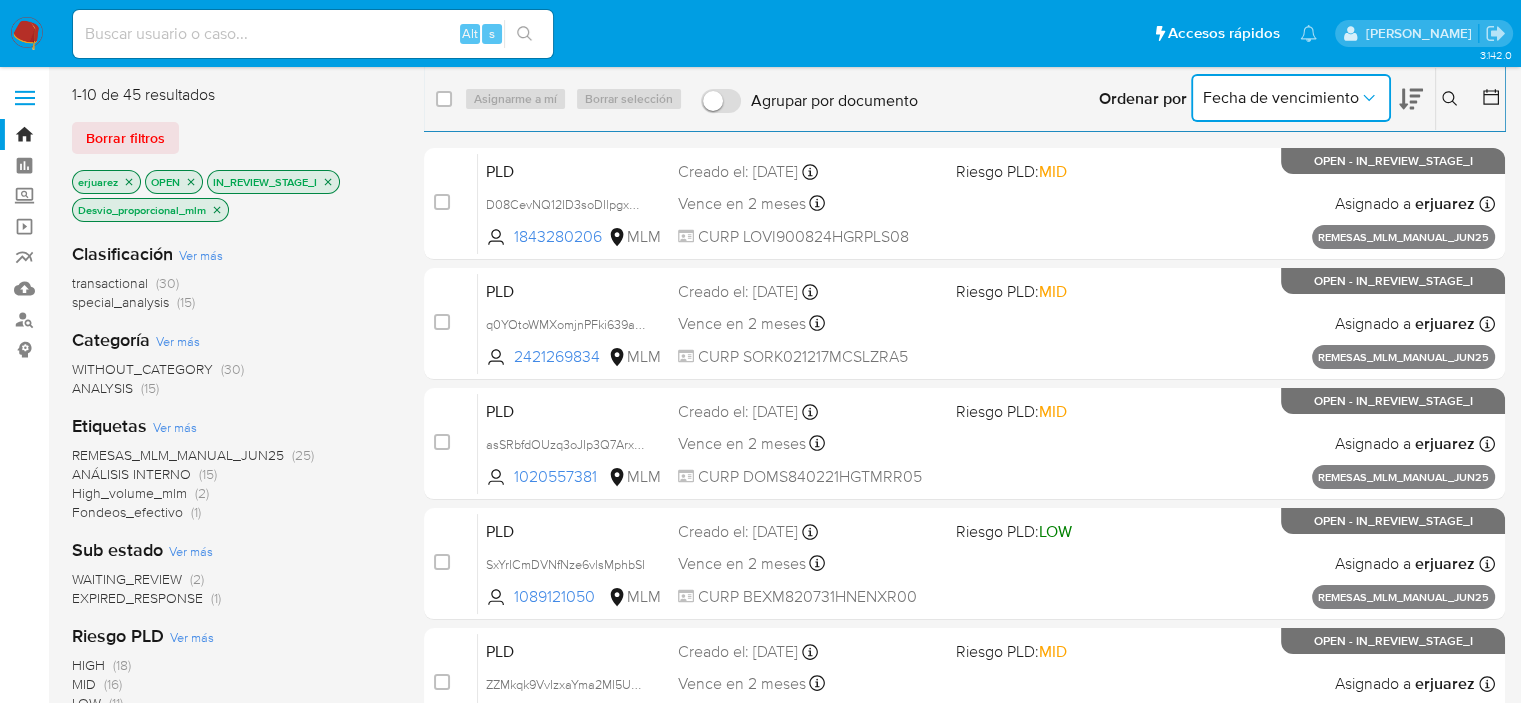 click on "Fecha de vencimiento" at bounding box center [1281, 98] 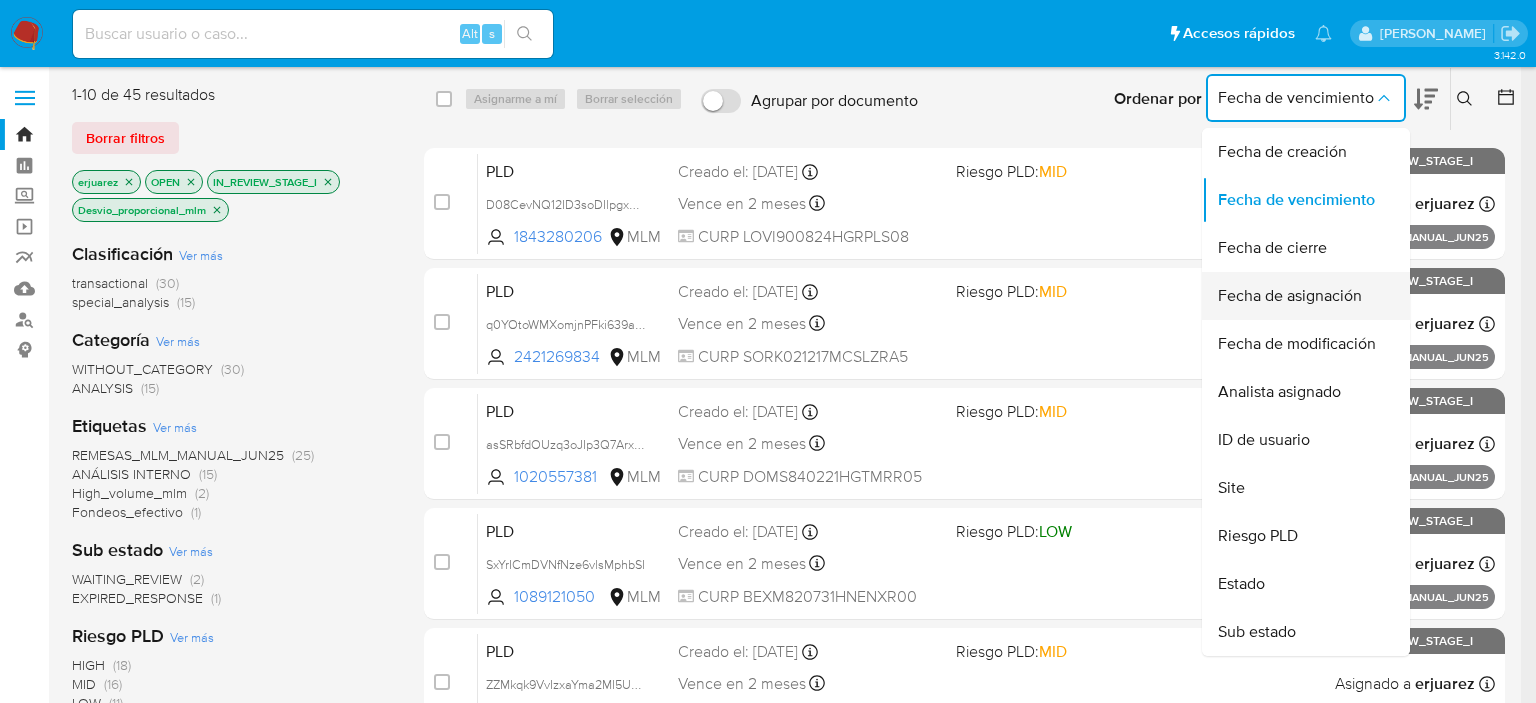 click on "Fecha de asignación" at bounding box center [1290, 296] 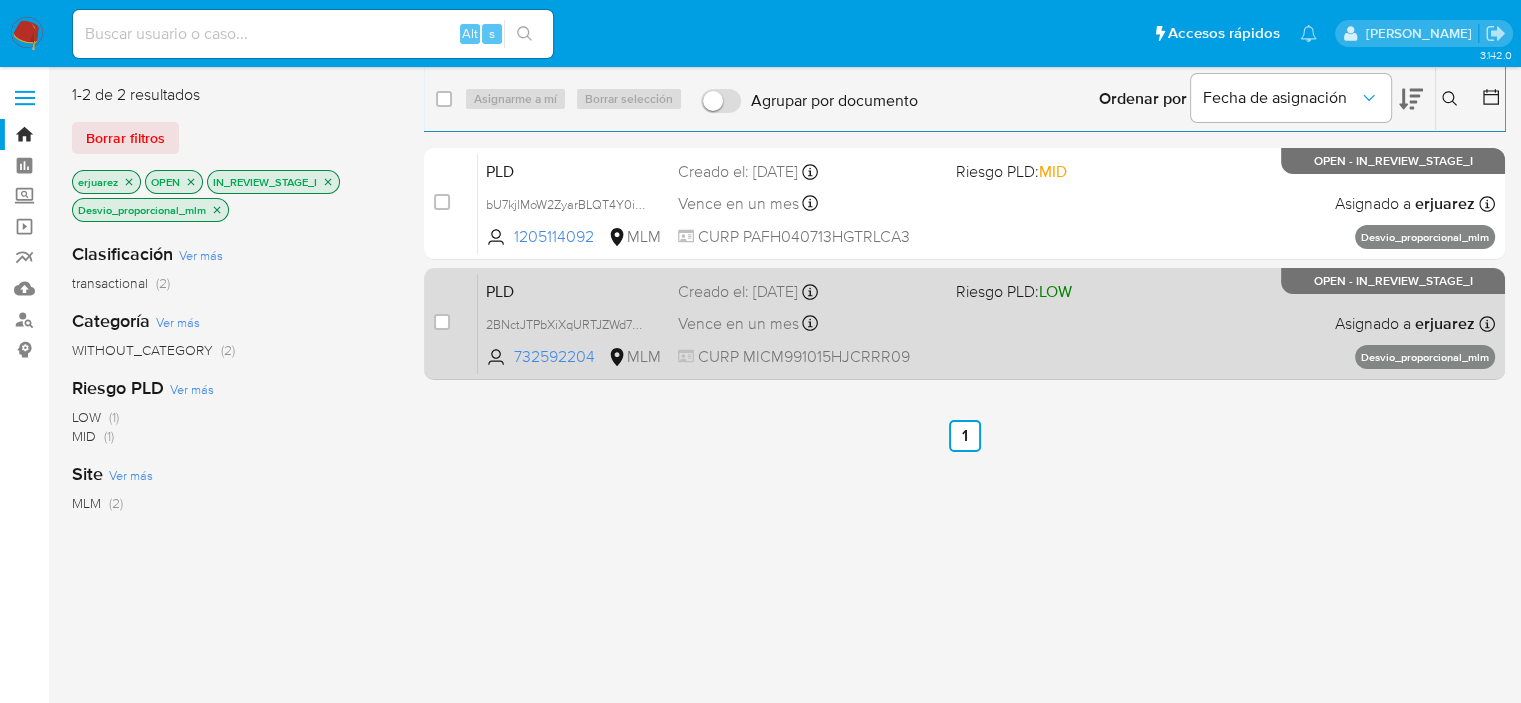 click on "PLD 2BNctJTPbXiXqURTJZWd72th 732592204 MLM Riesgo PLD:  LOW Creado el: 12/06/2025   Creado el: 12/06/2025 02:08:45 Vence en un mes   Vence el 11/08/2025 02:08:46 CURP   MICM991015HJCRRR09 Asignado a   erjuarez   Asignado el: 25/06/2025 15:37:50 Desvio_proporcional_mlm OPEN - IN_REVIEW_STAGE_I" at bounding box center (986, 323) 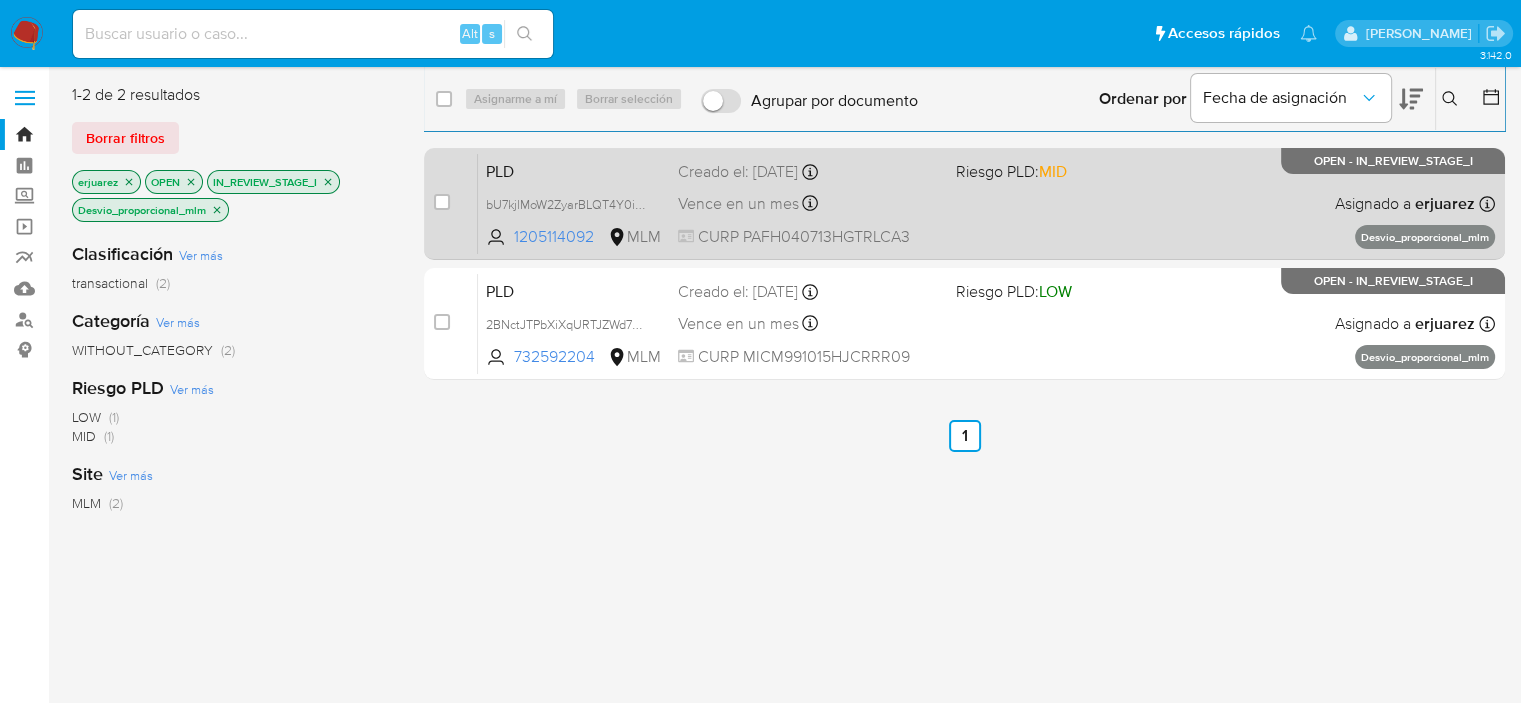 click on "Vence en un mes" at bounding box center [738, 204] 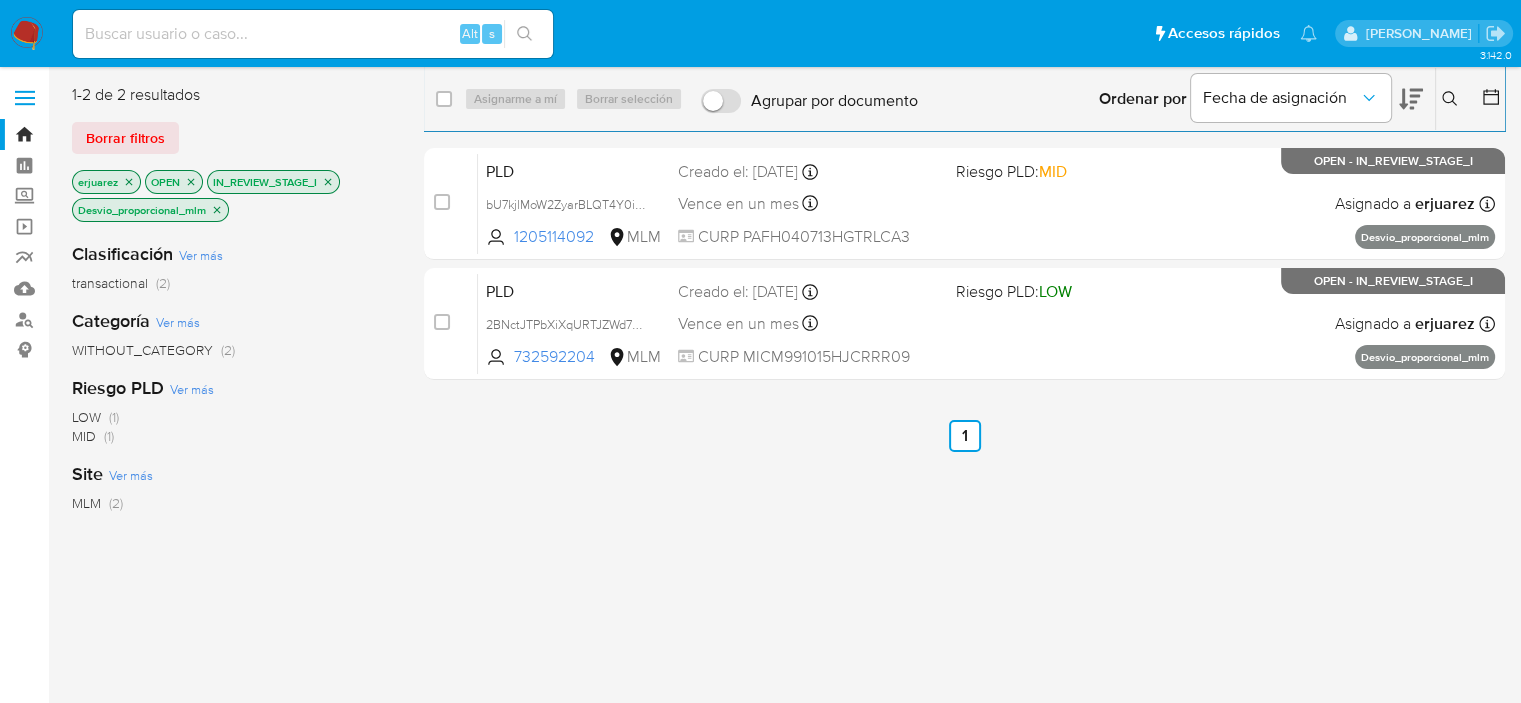 click at bounding box center (27, 34) 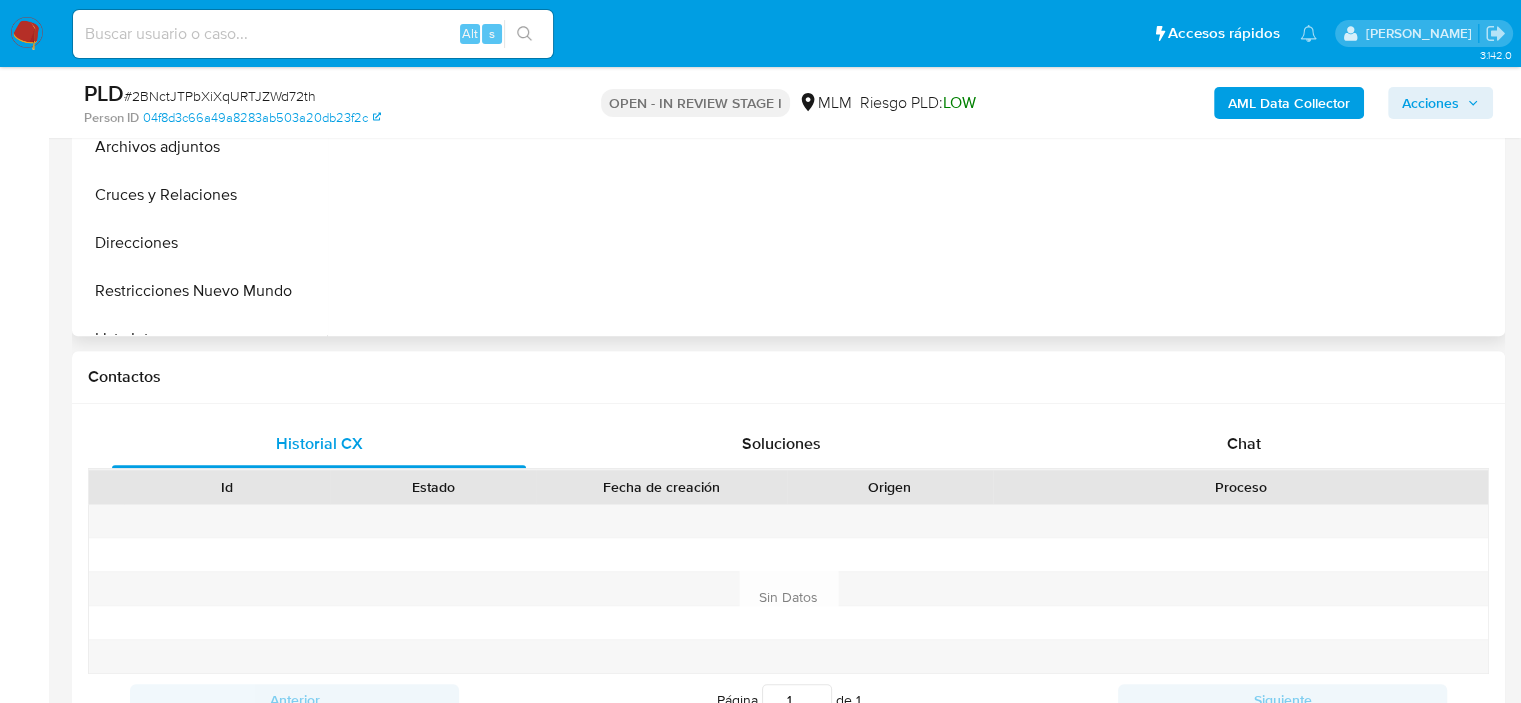 scroll, scrollTop: 800, scrollLeft: 0, axis: vertical 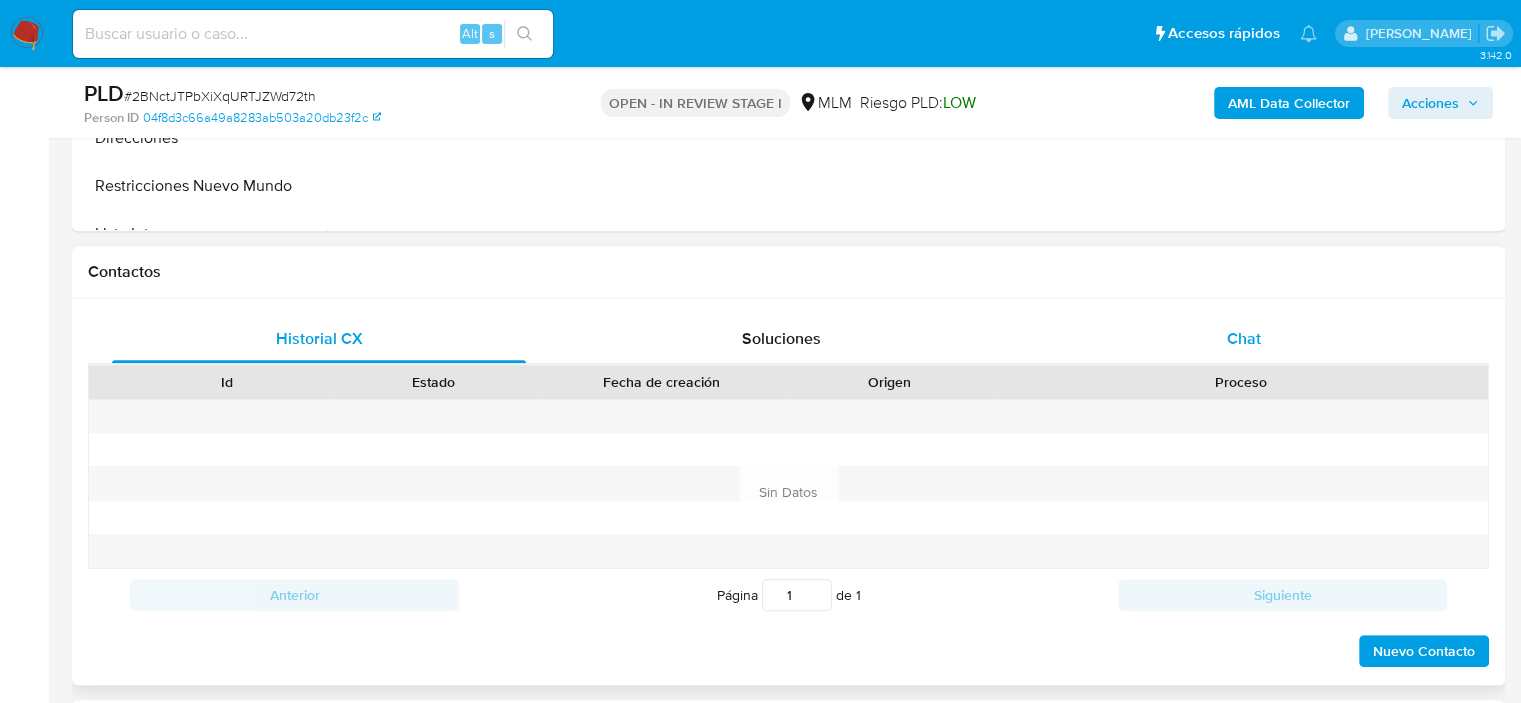 click on "Chat" at bounding box center [1244, 338] 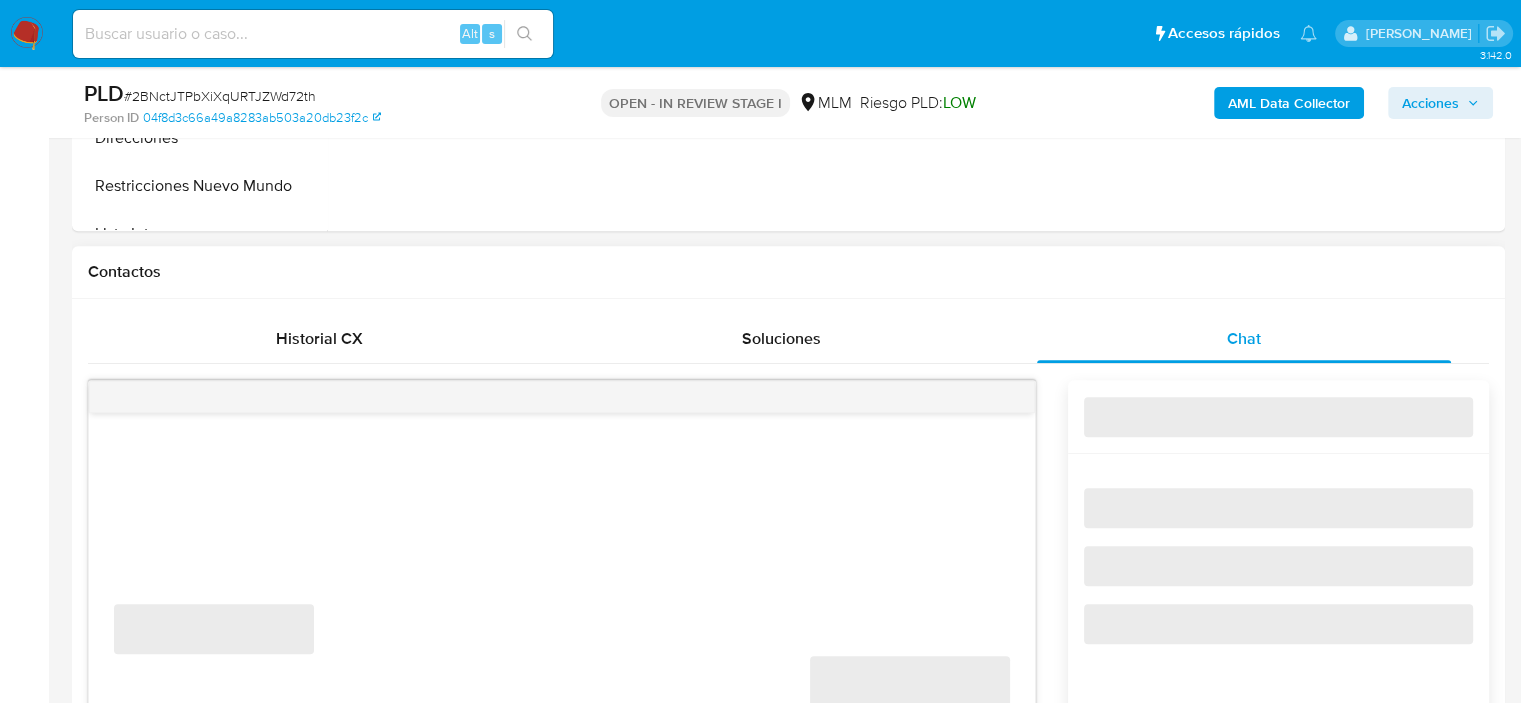 scroll, scrollTop: 1100, scrollLeft: 0, axis: vertical 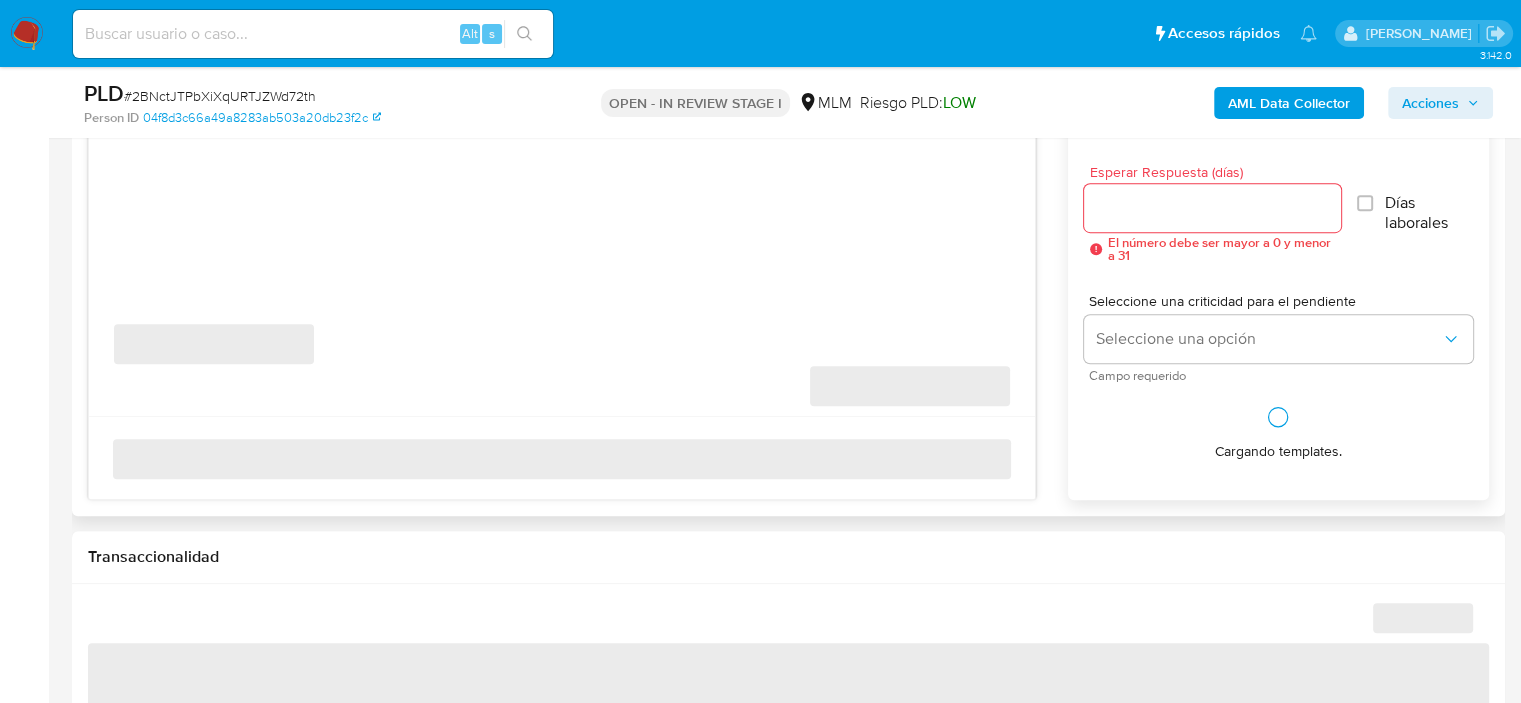 select on "10" 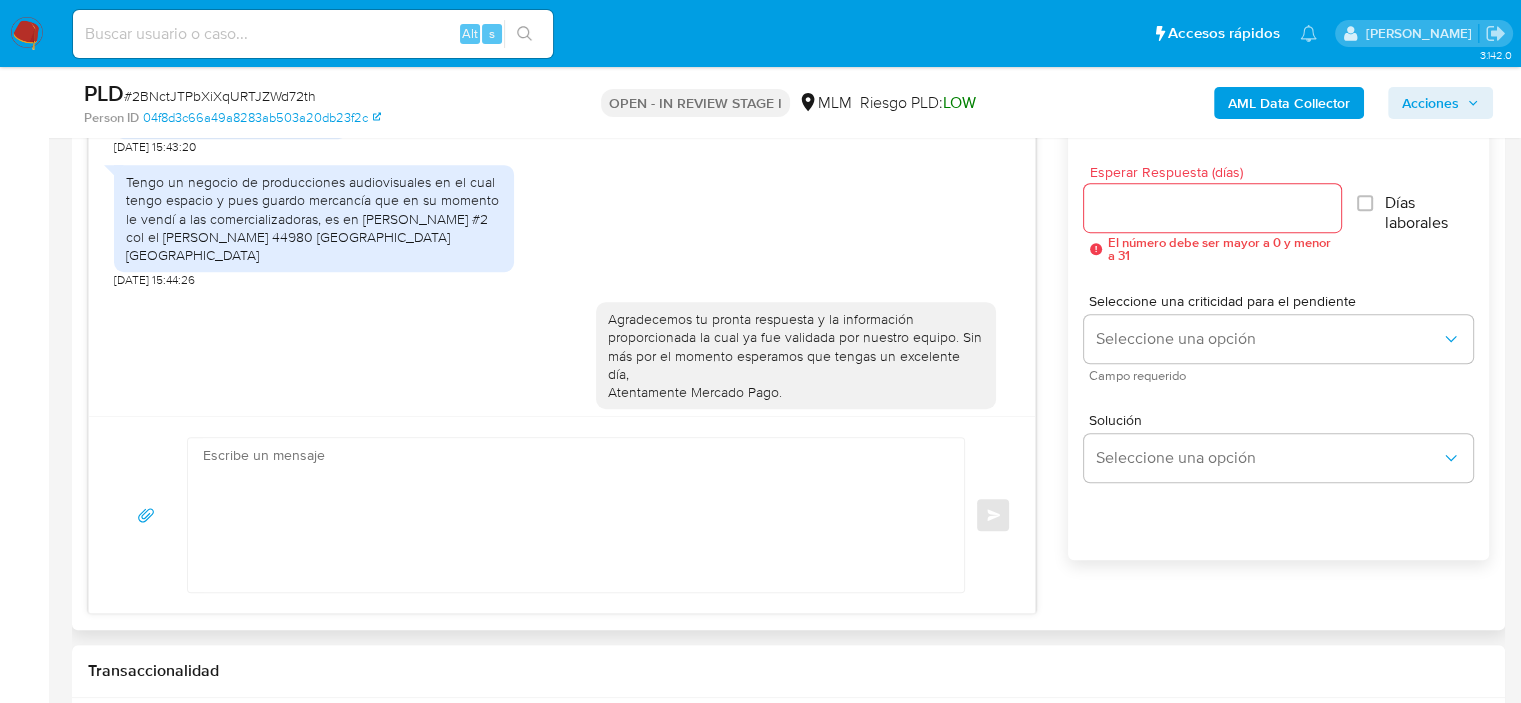 scroll, scrollTop: 858, scrollLeft: 0, axis: vertical 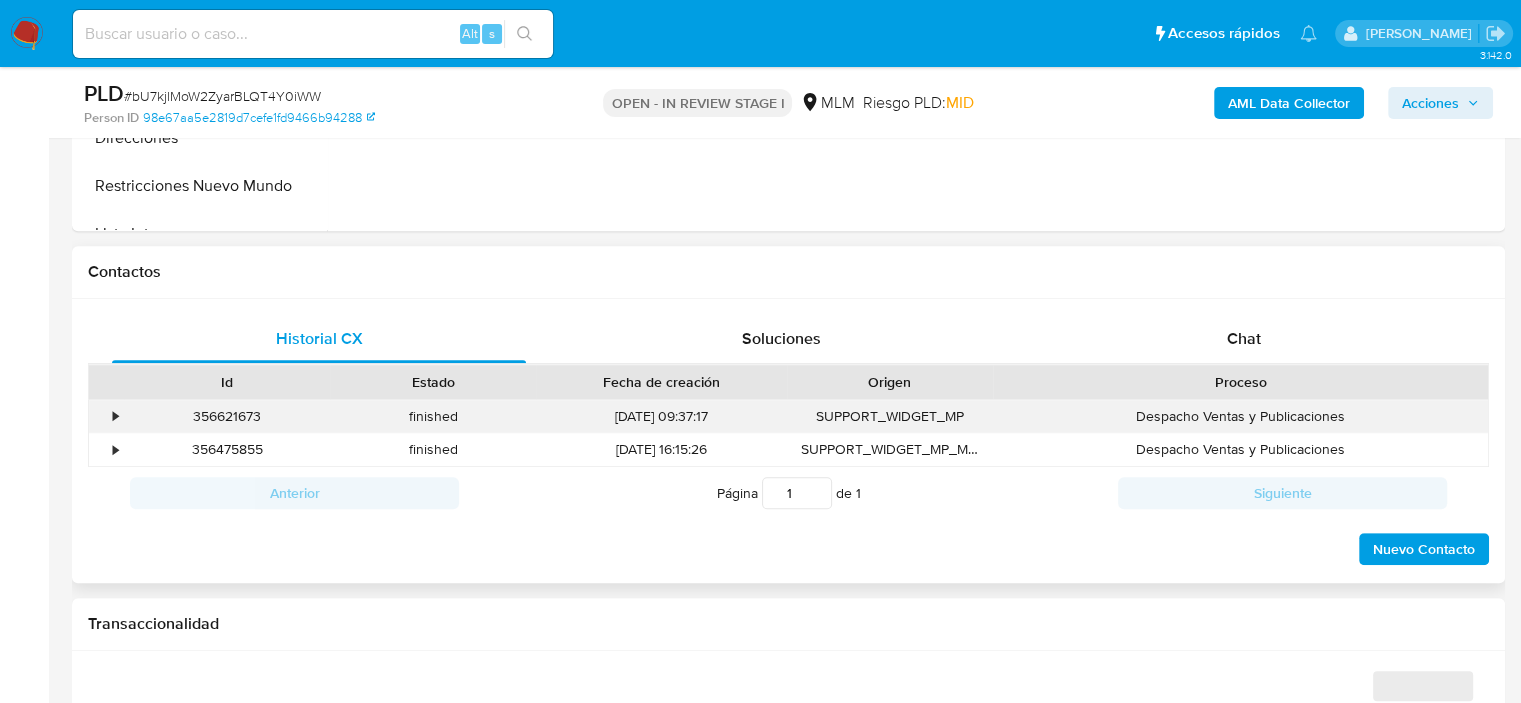 click on "Despacho Ventas y Publicaciones" at bounding box center [1240, 416] 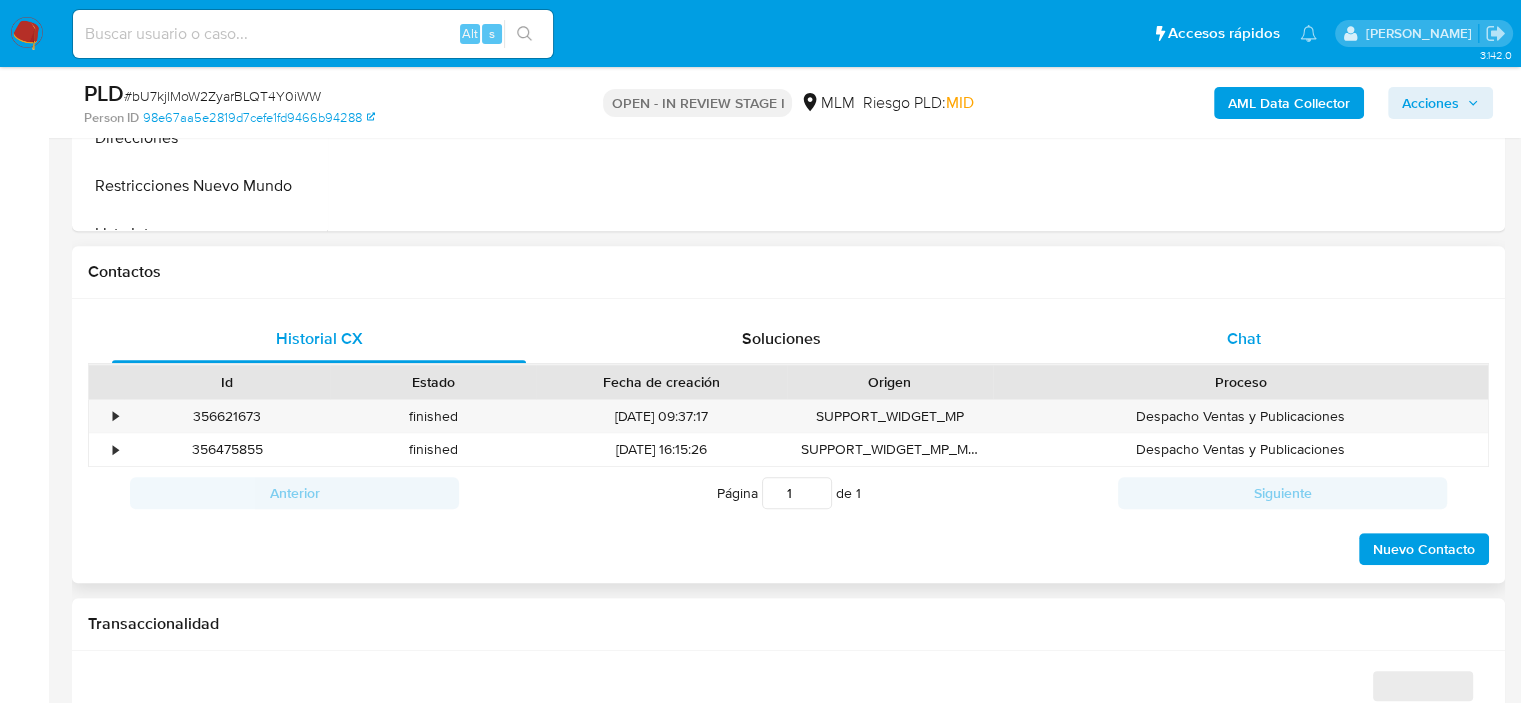 drag, startPoint x: 1234, startPoint y: 422, endPoint x: 1224, endPoint y: 323, distance: 99.50377 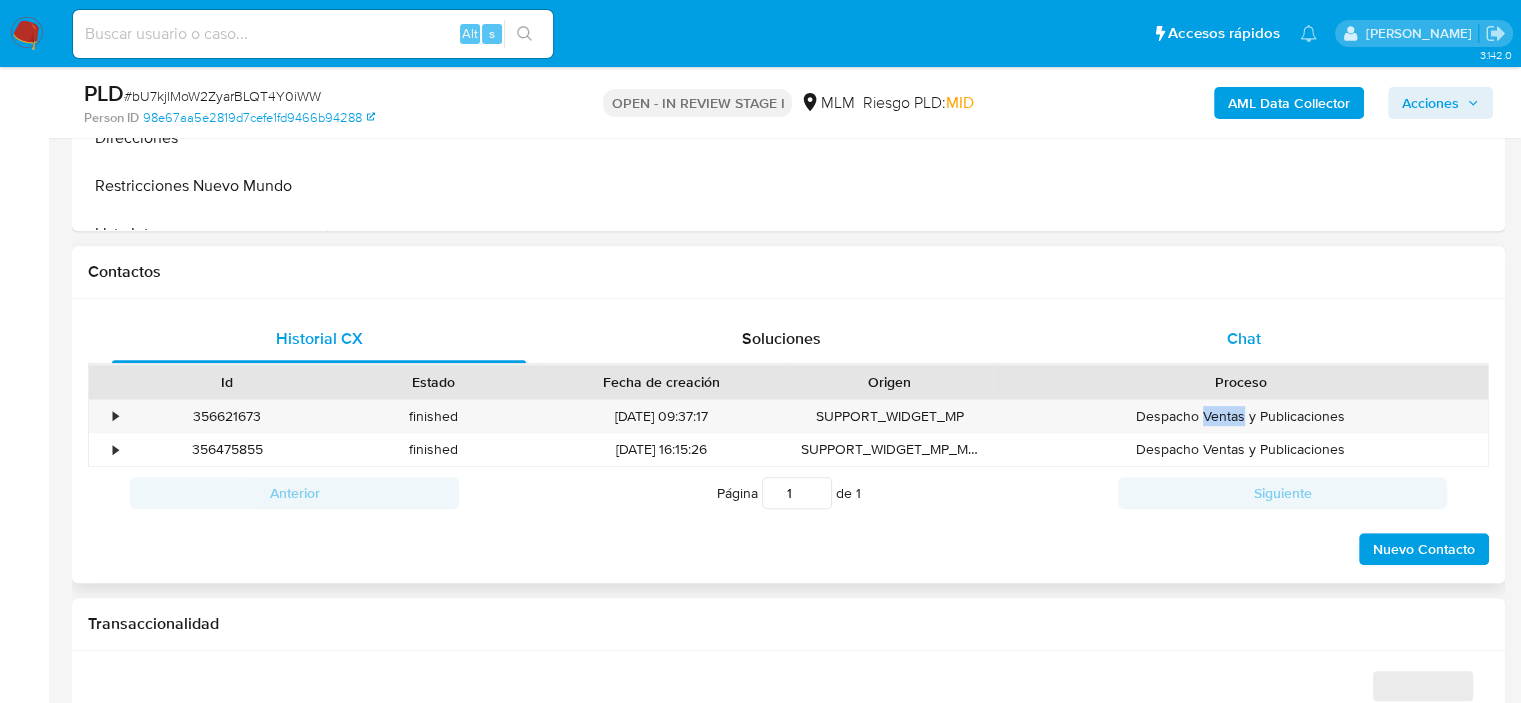 click on "Chat" at bounding box center (1244, 338) 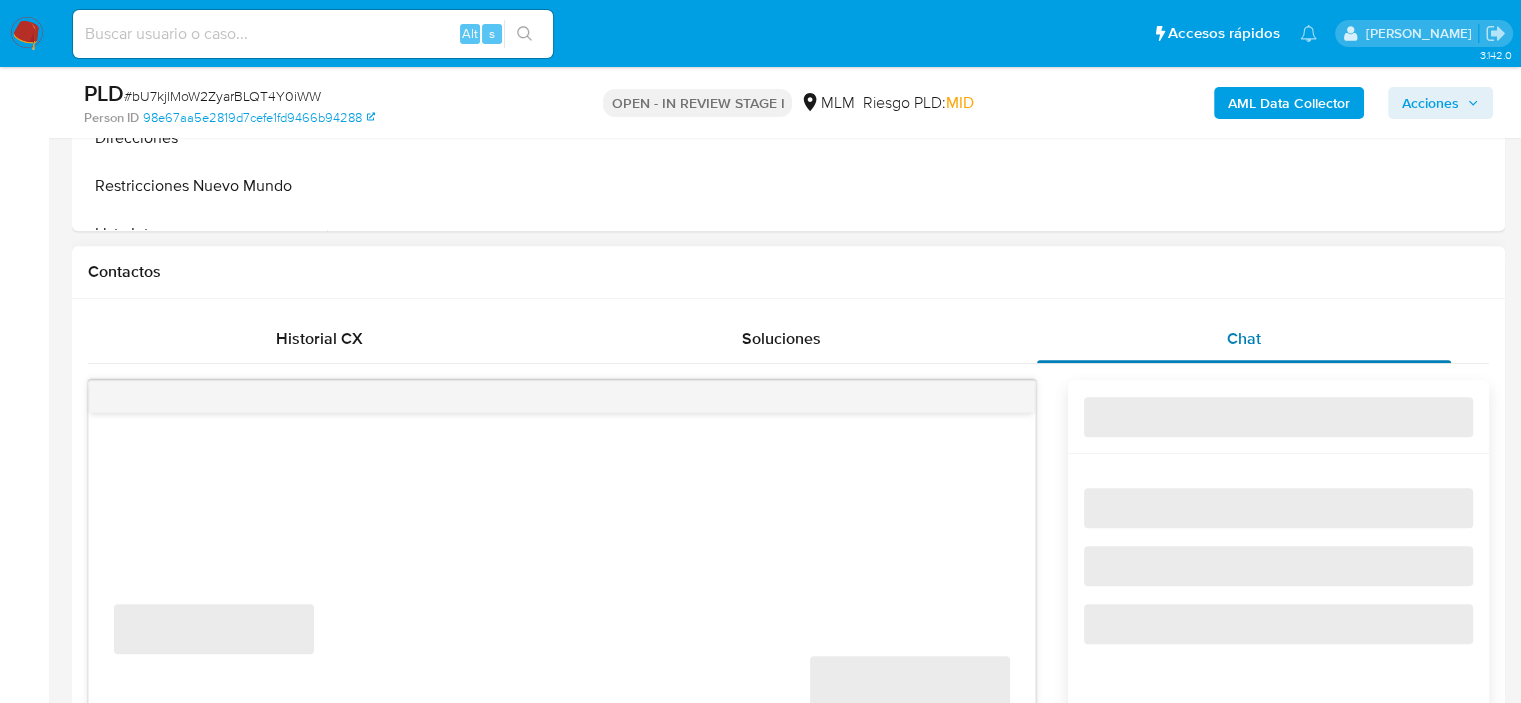 select on "10" 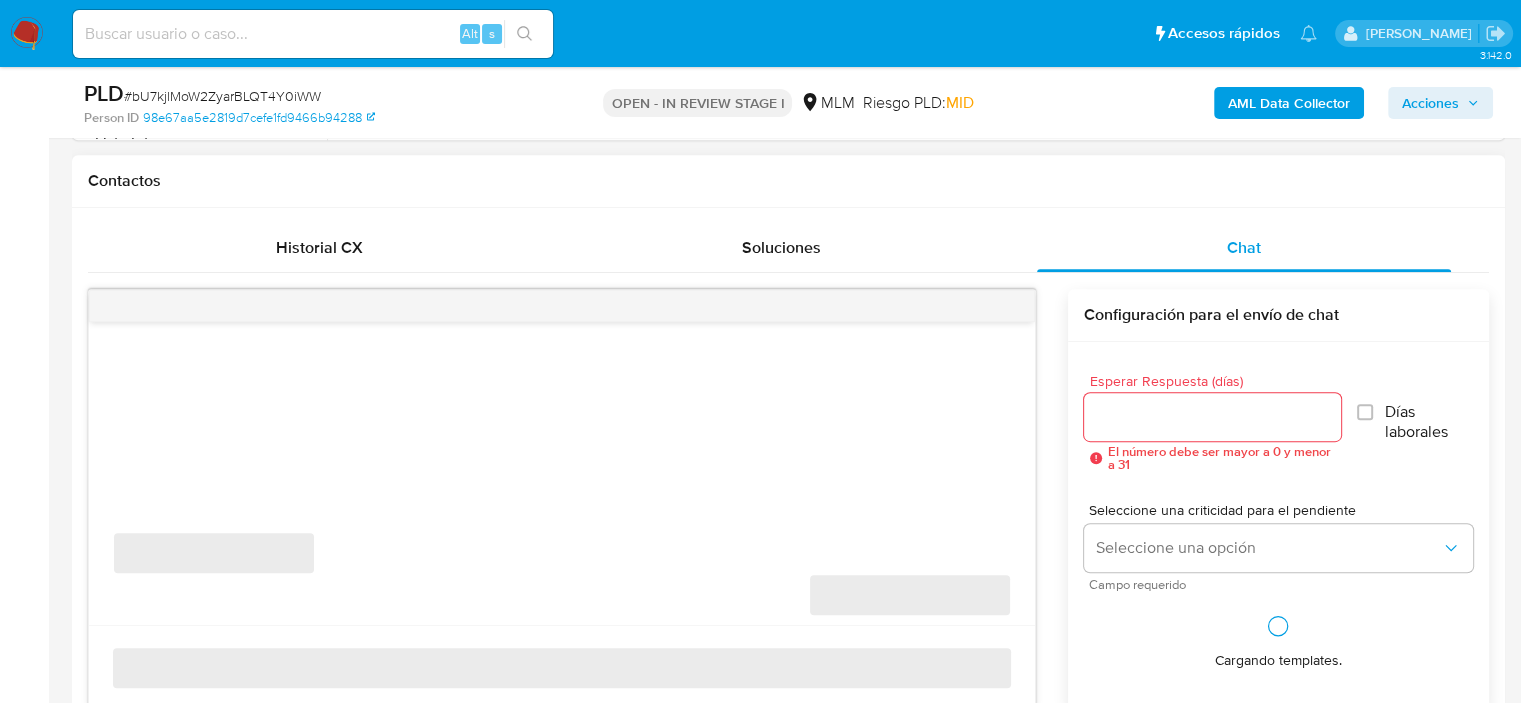 scroll, scrollTop: 1000, scrollLeft: 0, axis: vertical 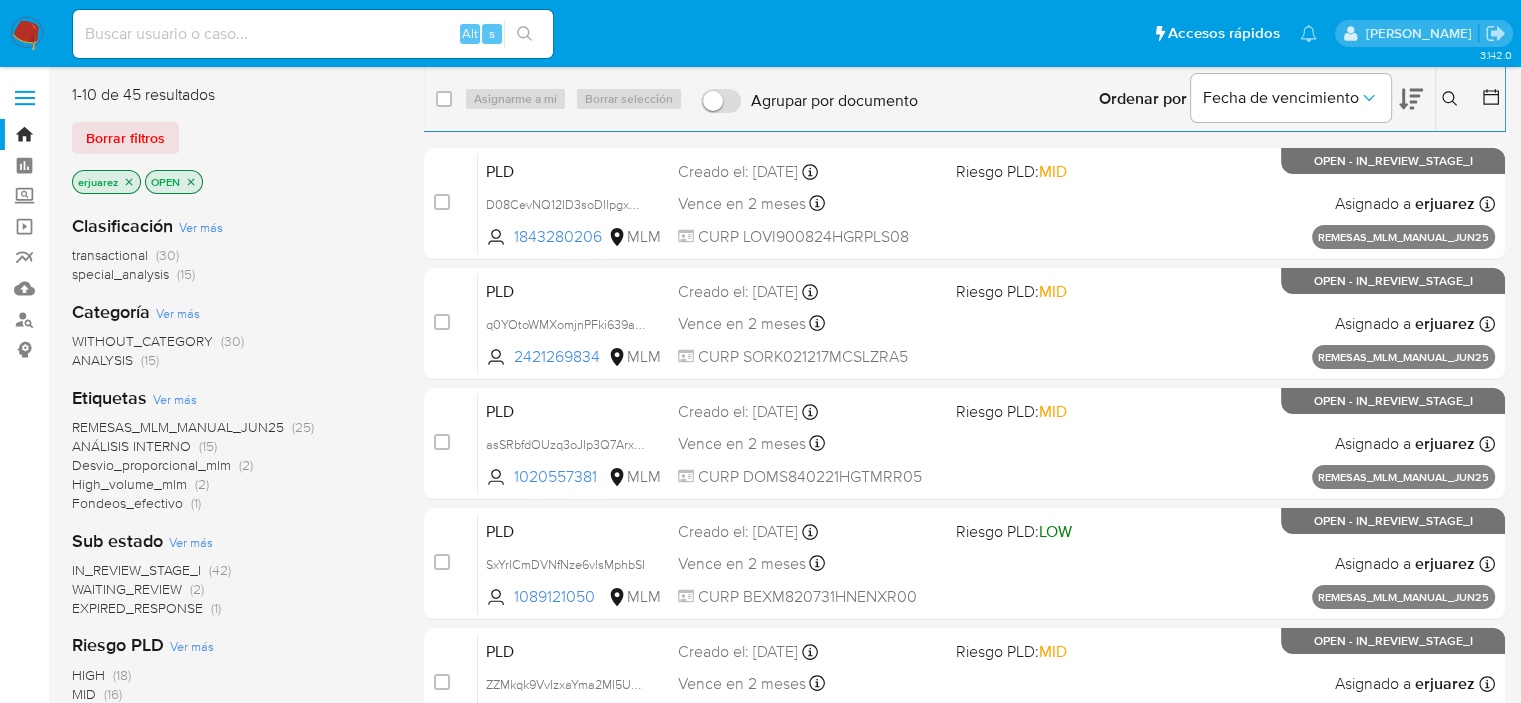 click on "IN_REVIEW_STAGE_I" at bounding box center [136, 570] 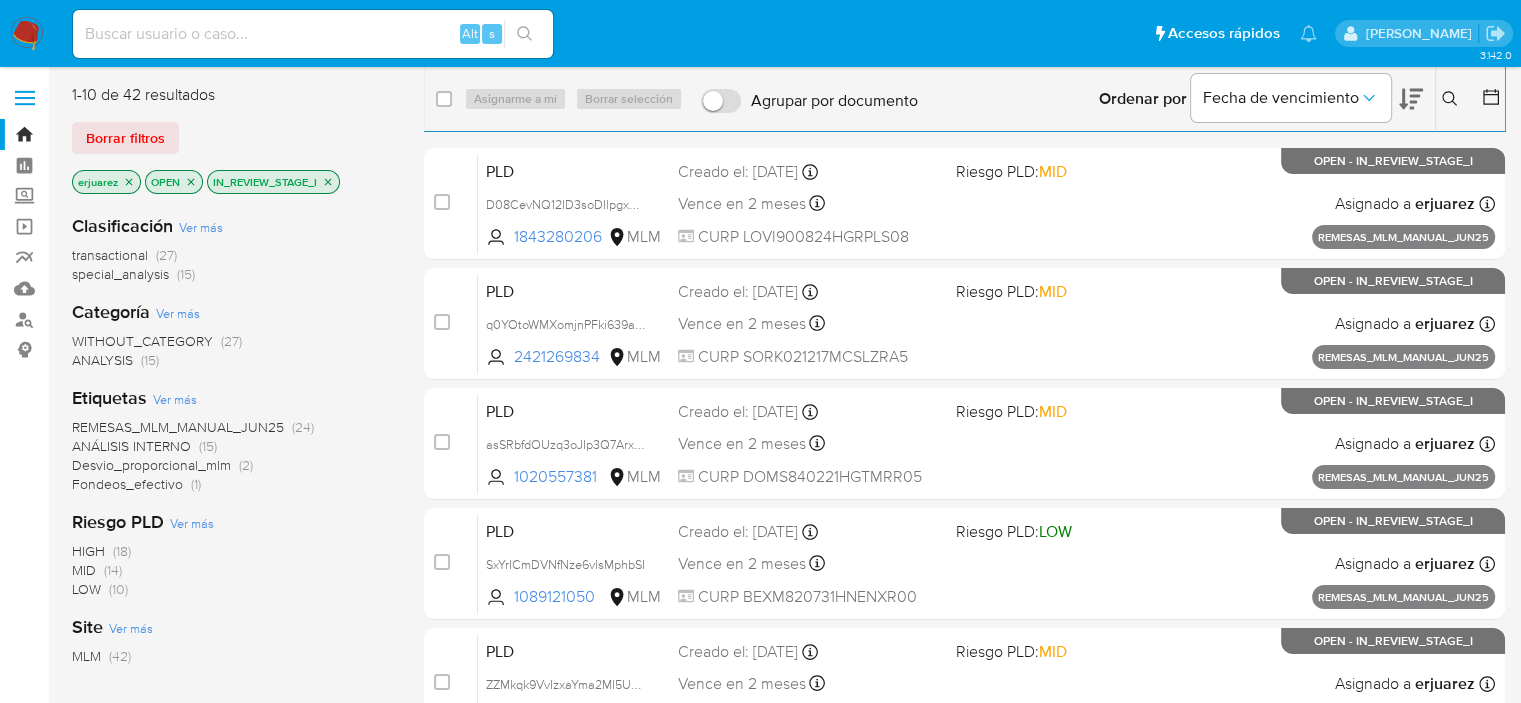 click on "Desvio_proporcional_mlm" at bounding box center [151, 465] 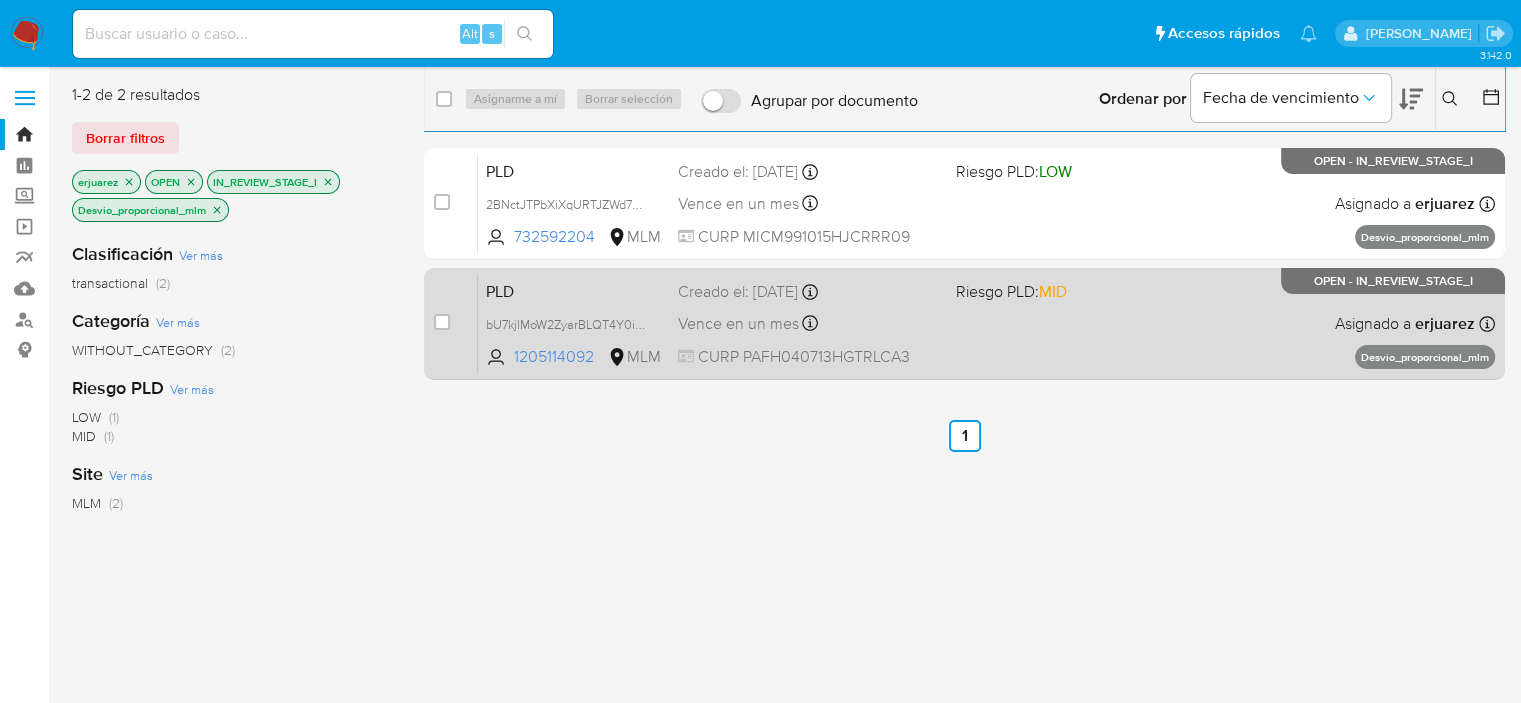 click on "PLD bU7kjlMoW2ZyarBLQT4Y0iWW 1205114092 MLM Riesgo PLD:  MID Creado el: 12/06/2025   Creado el: 12/06/2025 02:08:11 Vence en un mes   Vence el 11/08/2025 02:08:11 CURP   PAFH040713HGTRLCA3 Asignado a   erjuarez   Asignado el: 26/06/2025 16:16:47 Desvio_proporcional_mlm OPEN - IN_REVIEW_STAGE_I" at bounding box center (986, 323) 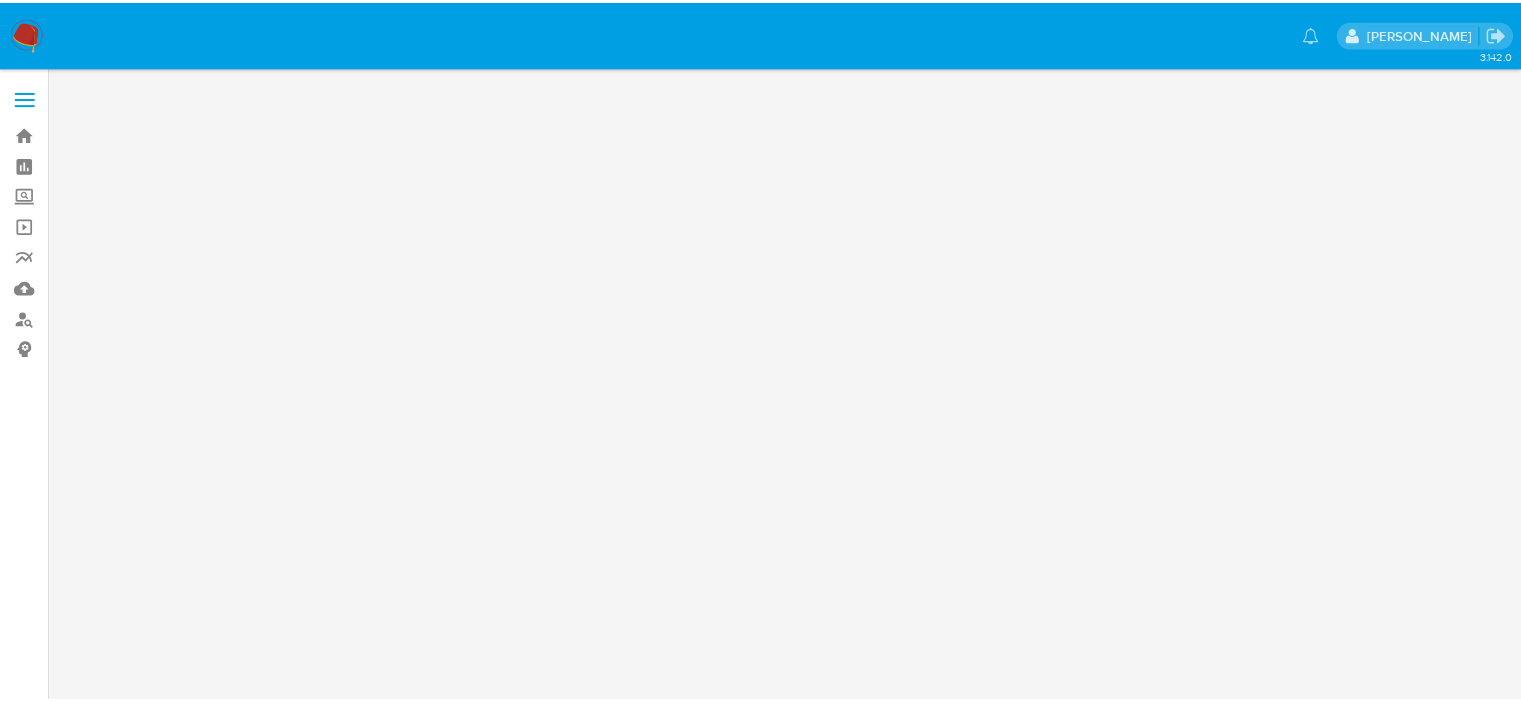 scroll, scrollTop: 0, scrollLeft: 0, axis: both 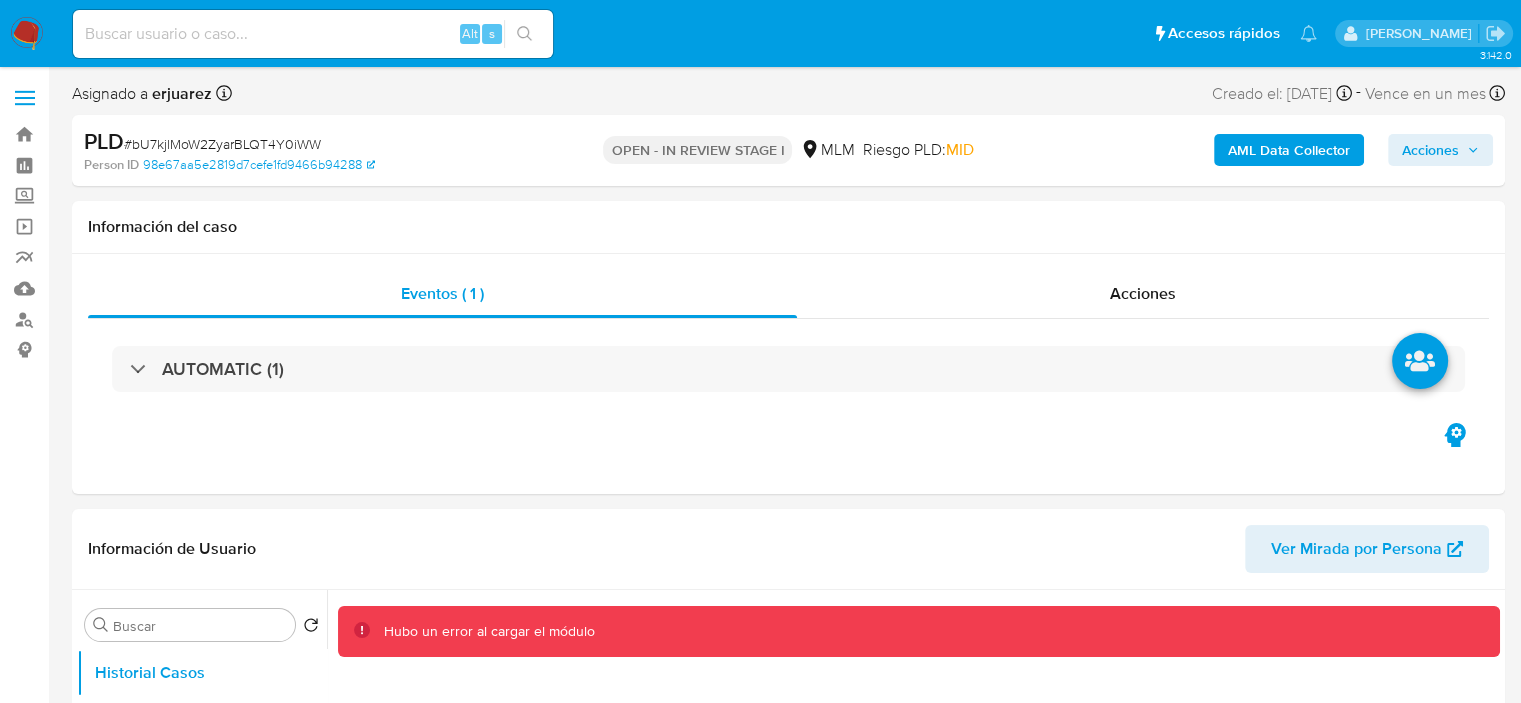 select on "10" 